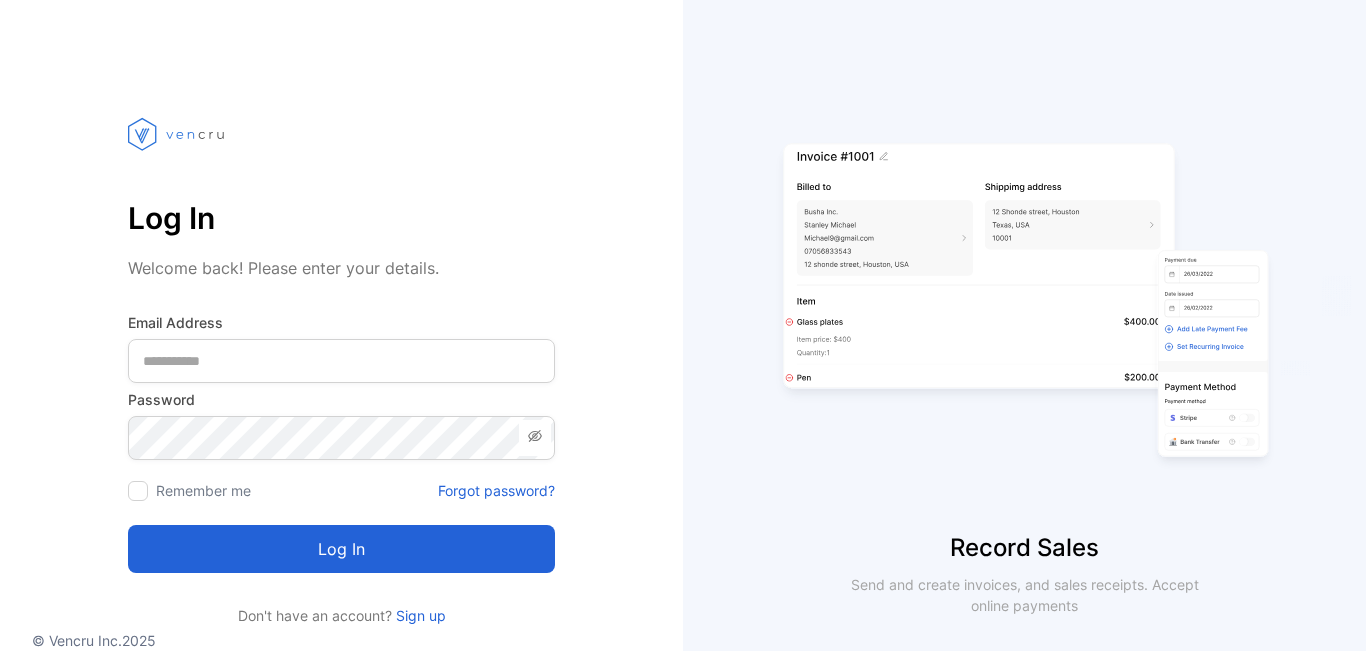 scroll, scrollTop: 0, scrollLeft: 0, axis: both 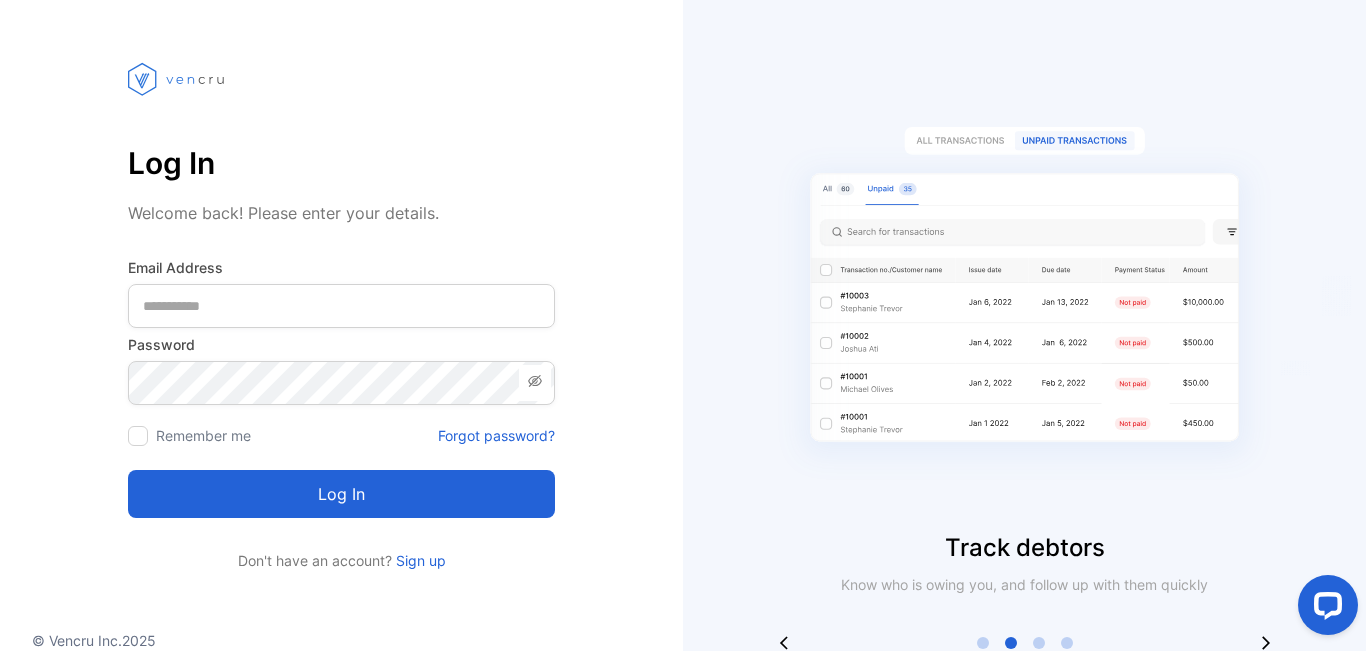 click on "Sign up" at bounding box center [419, 560] 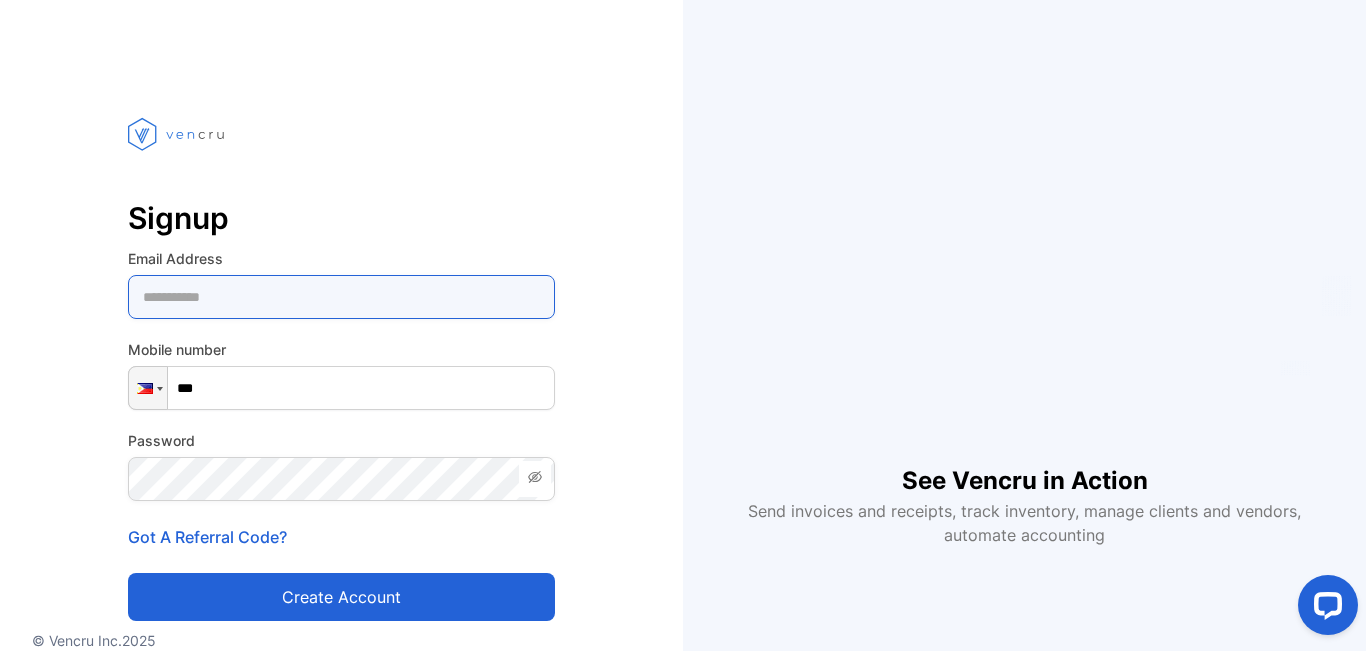 click at bounding box center [341, 297] 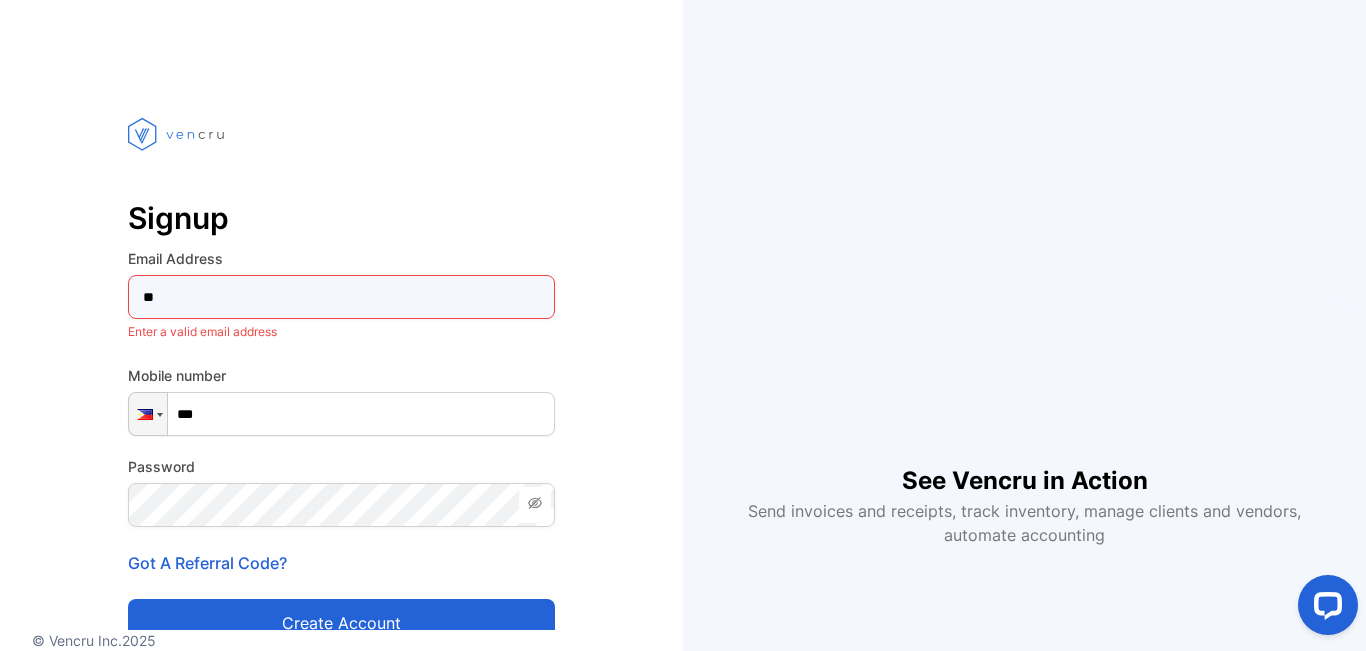 type on "**********" 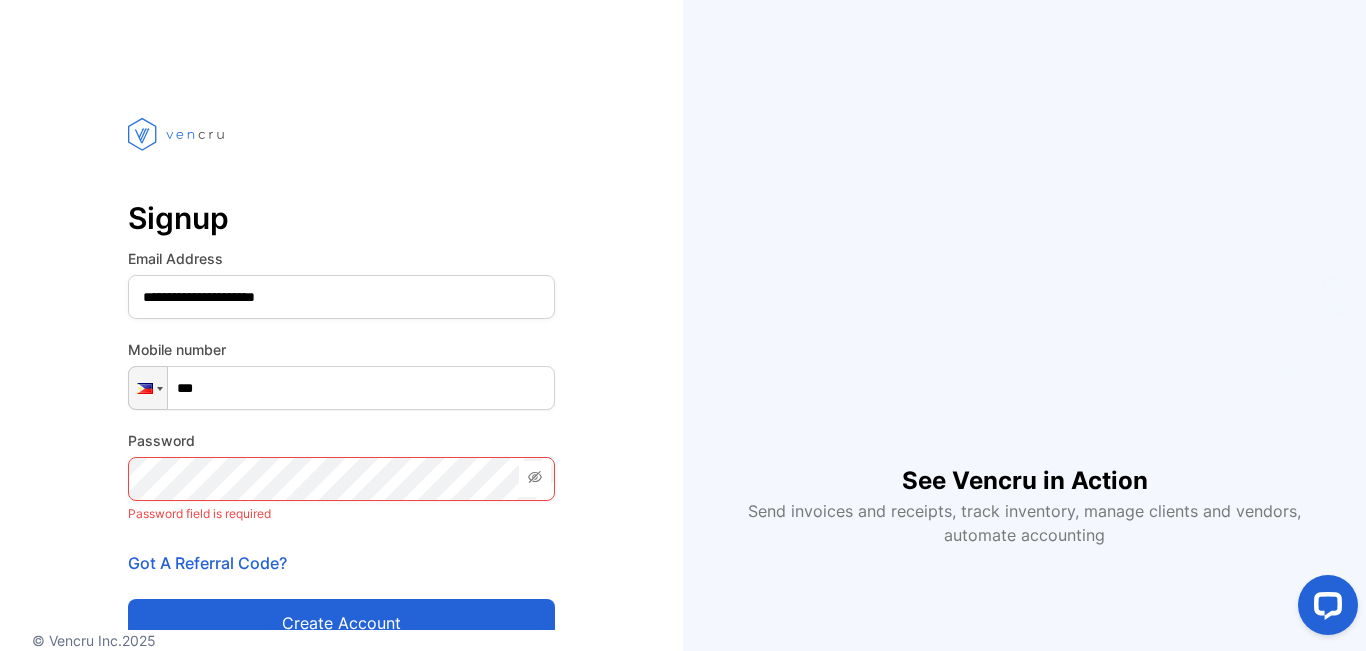 click on "***" at bounding box center [341, 388] 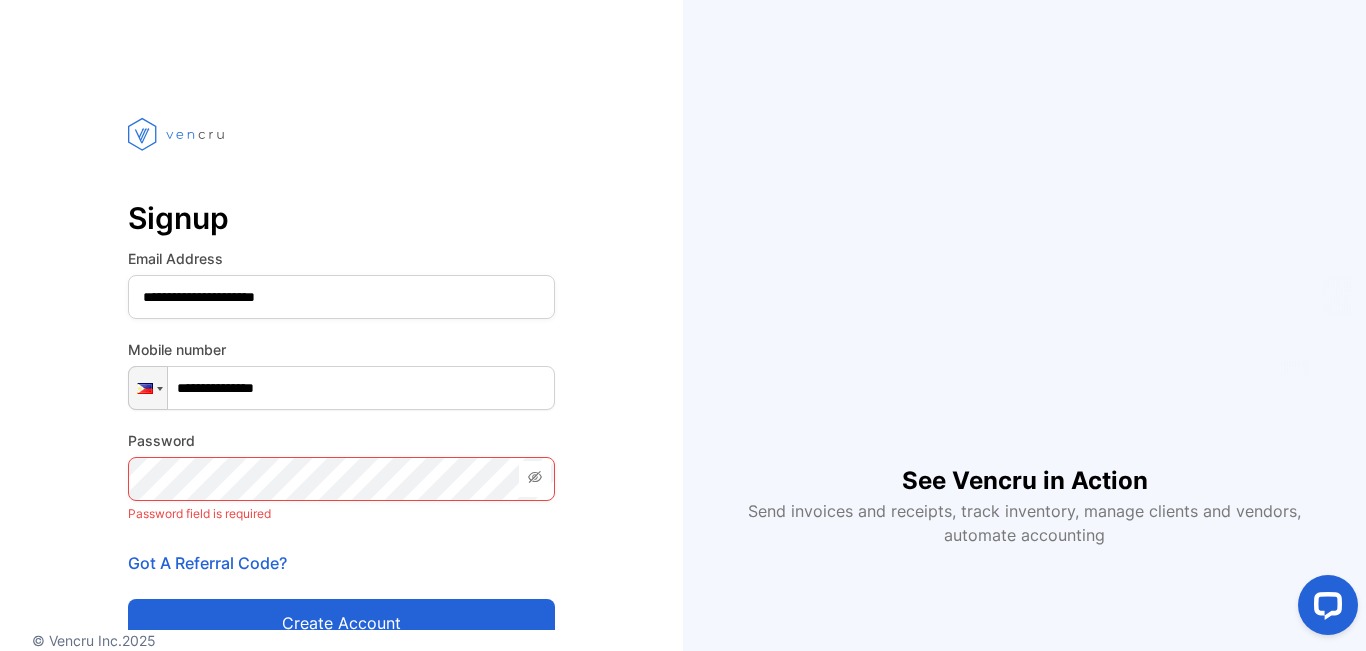 type on "**********" 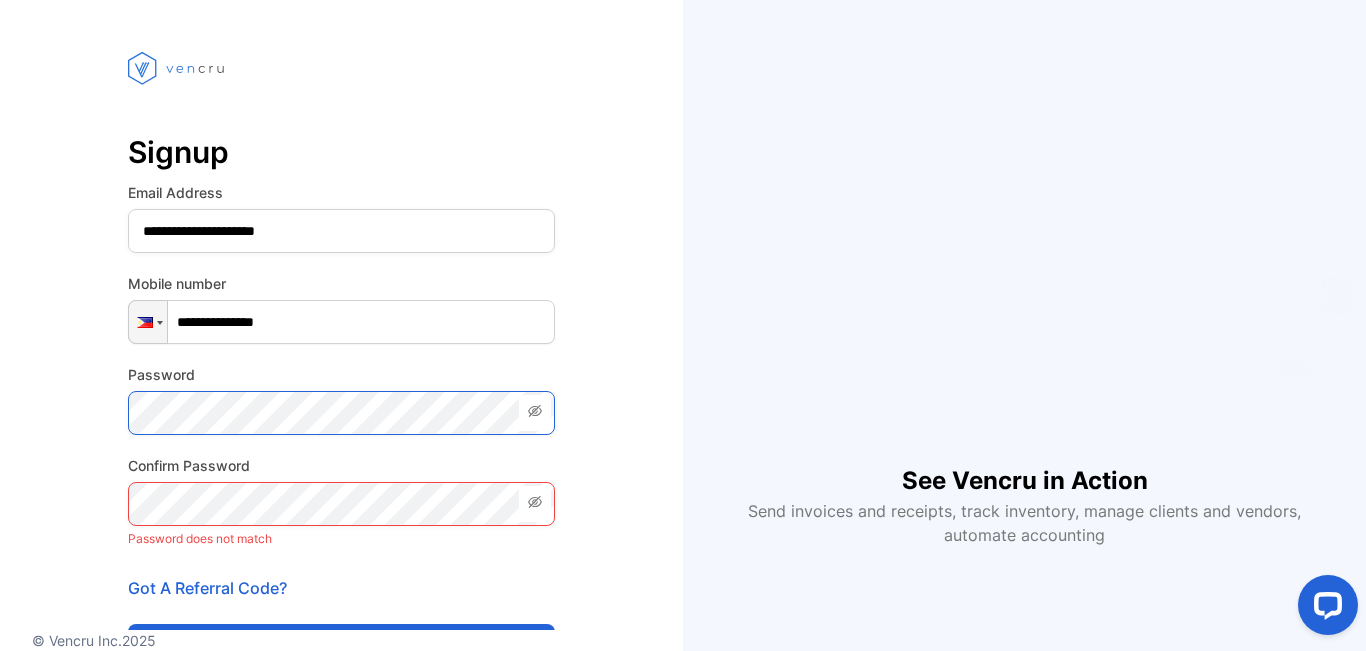 scroll, scrollTop: 100, scrollLeft: 0, axis: vertical 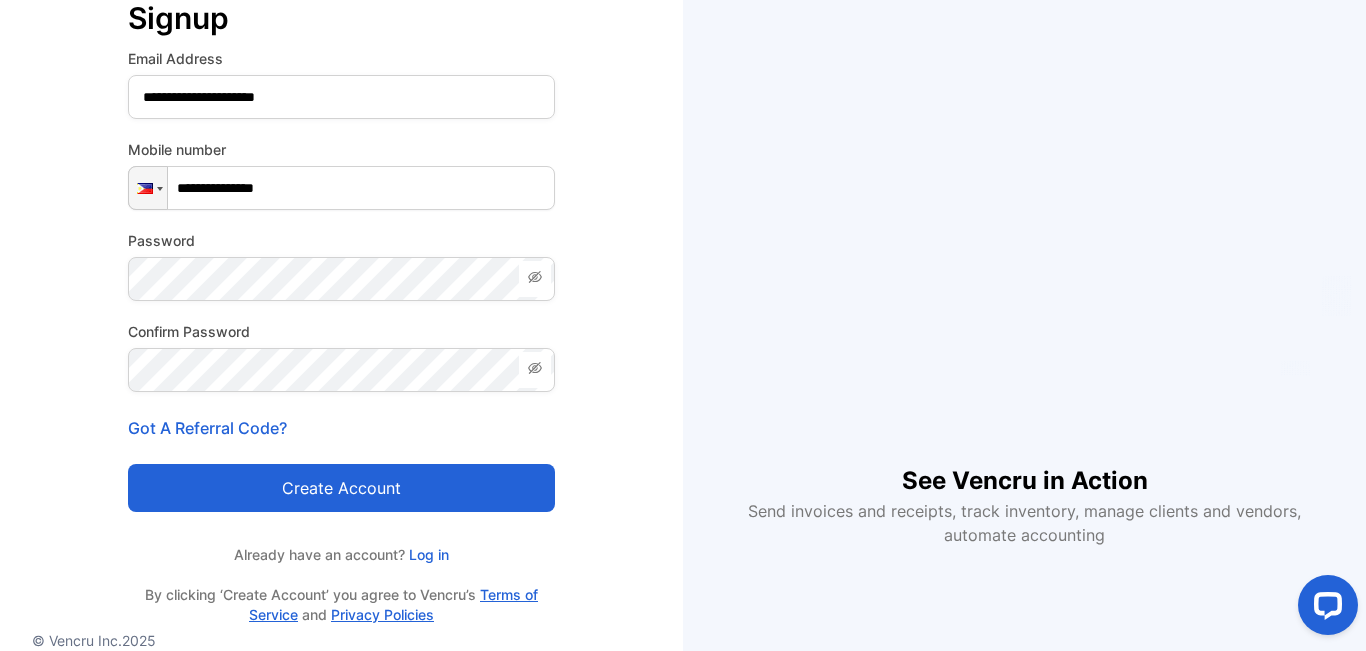 click on "Create account" at bounding box center (341, 488) 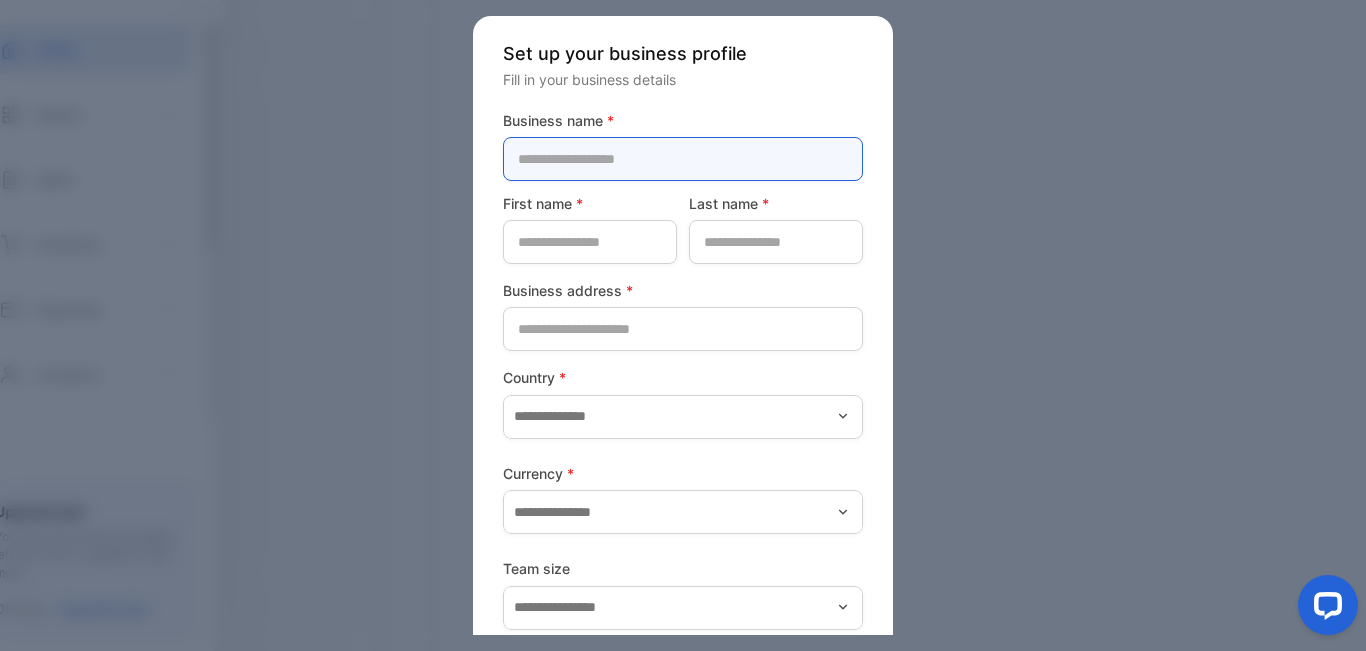 click at bounding box center (683, 159) 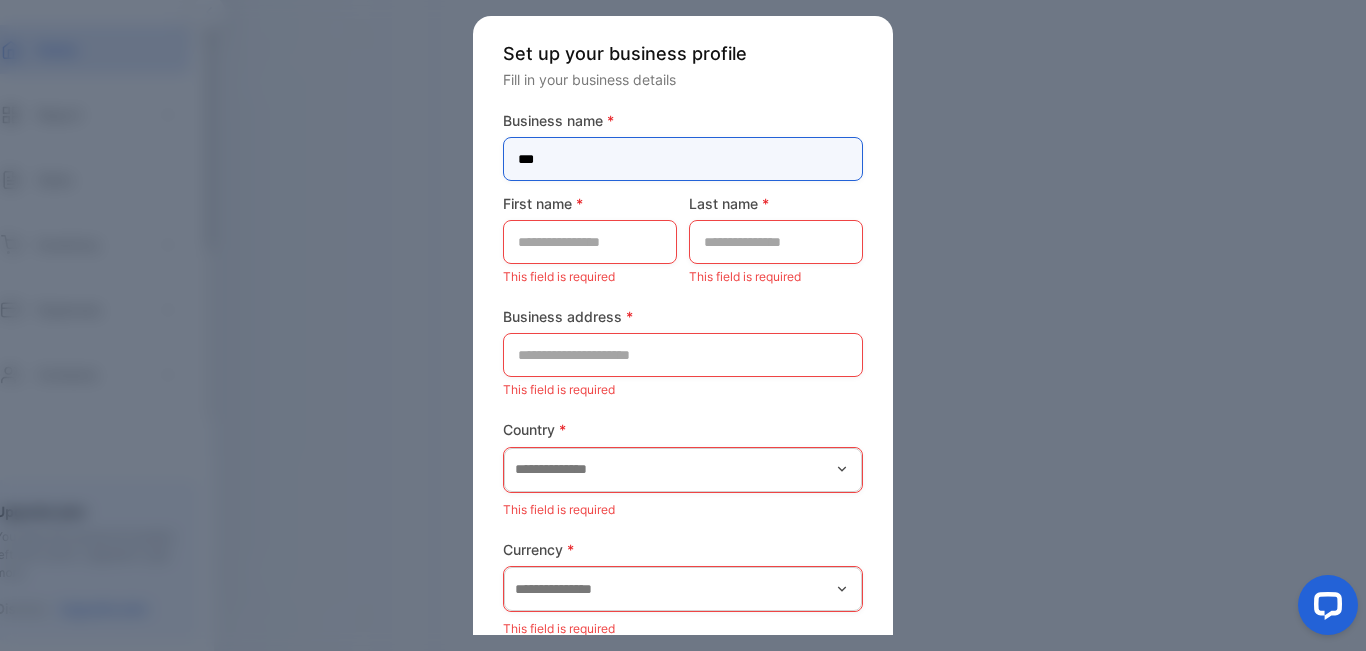 type on "***" 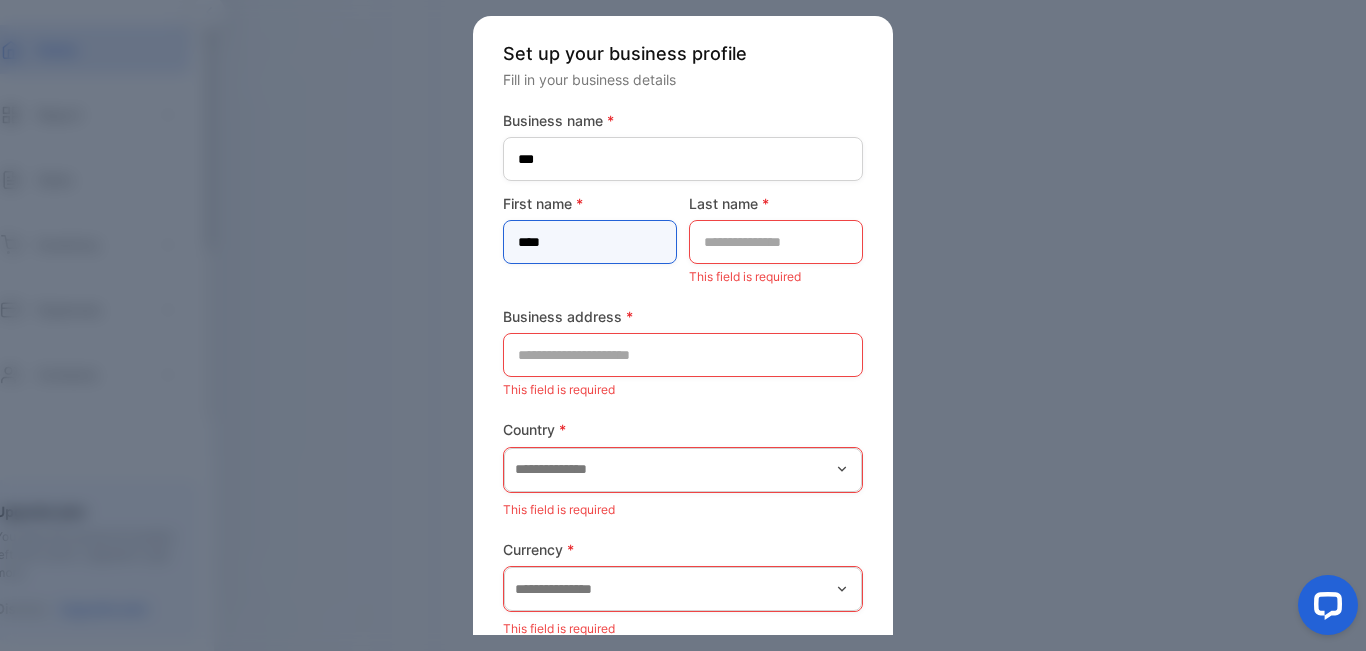 type on "****" 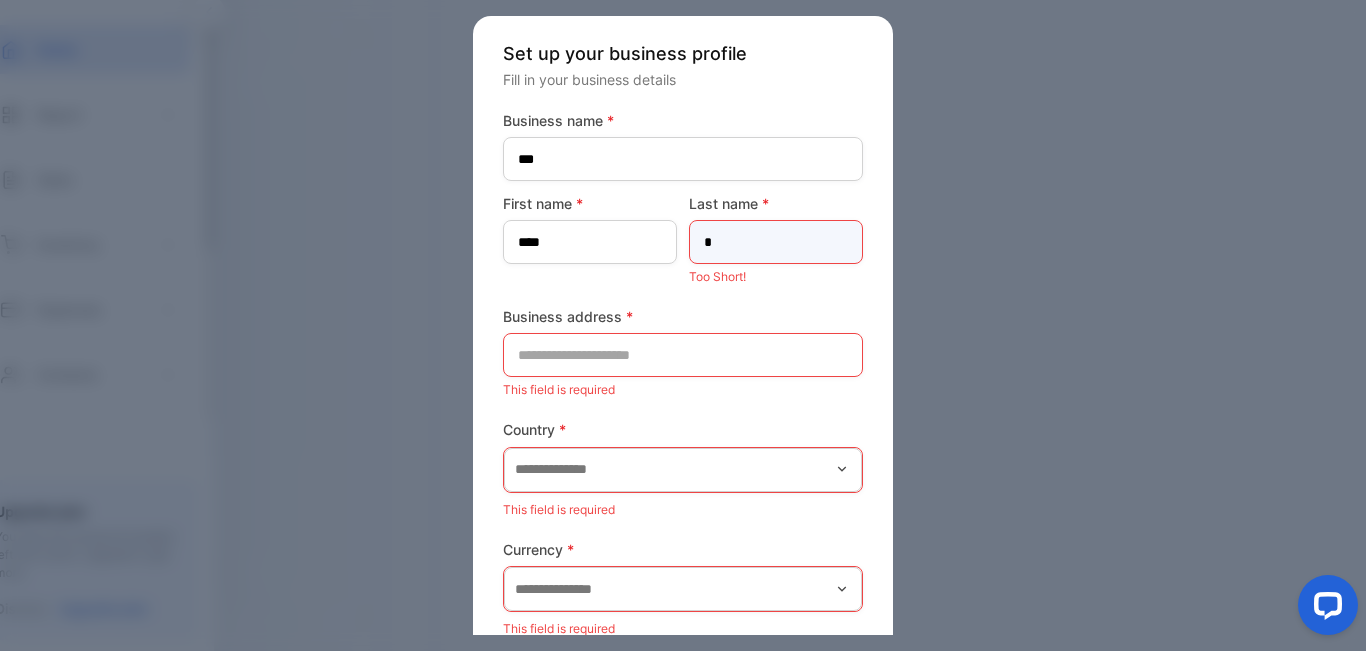 type on "*" 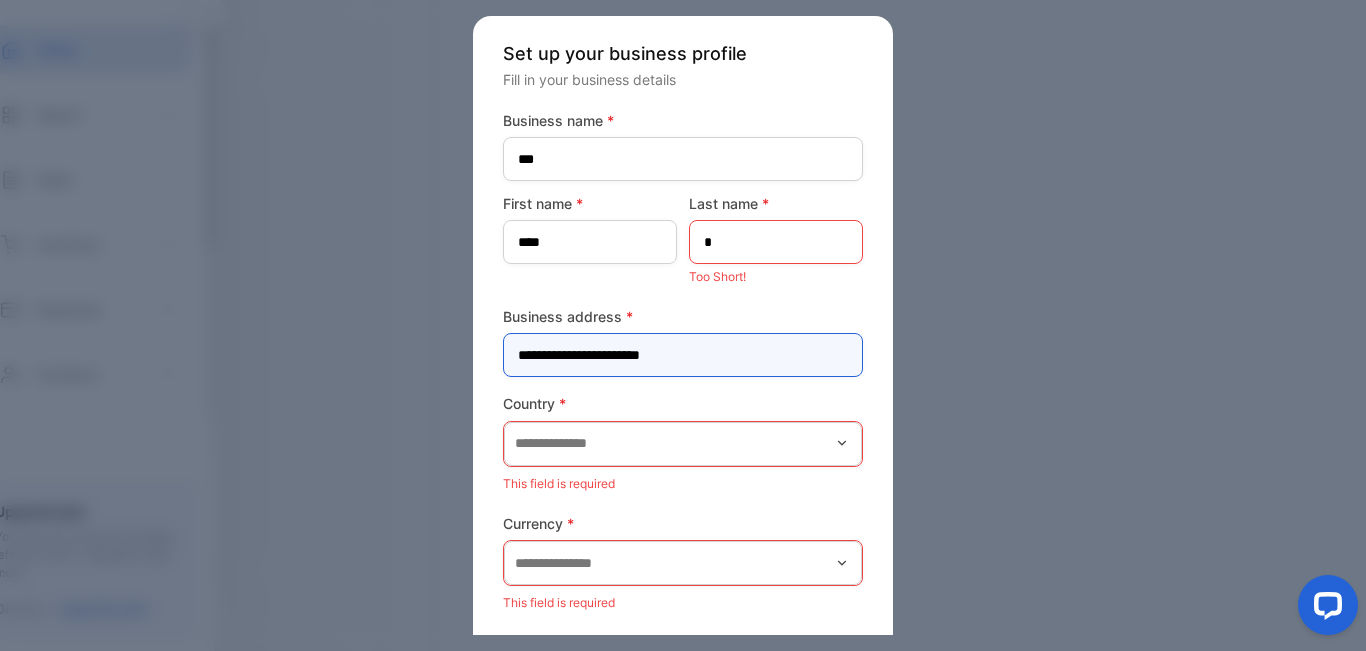 type on "**********" 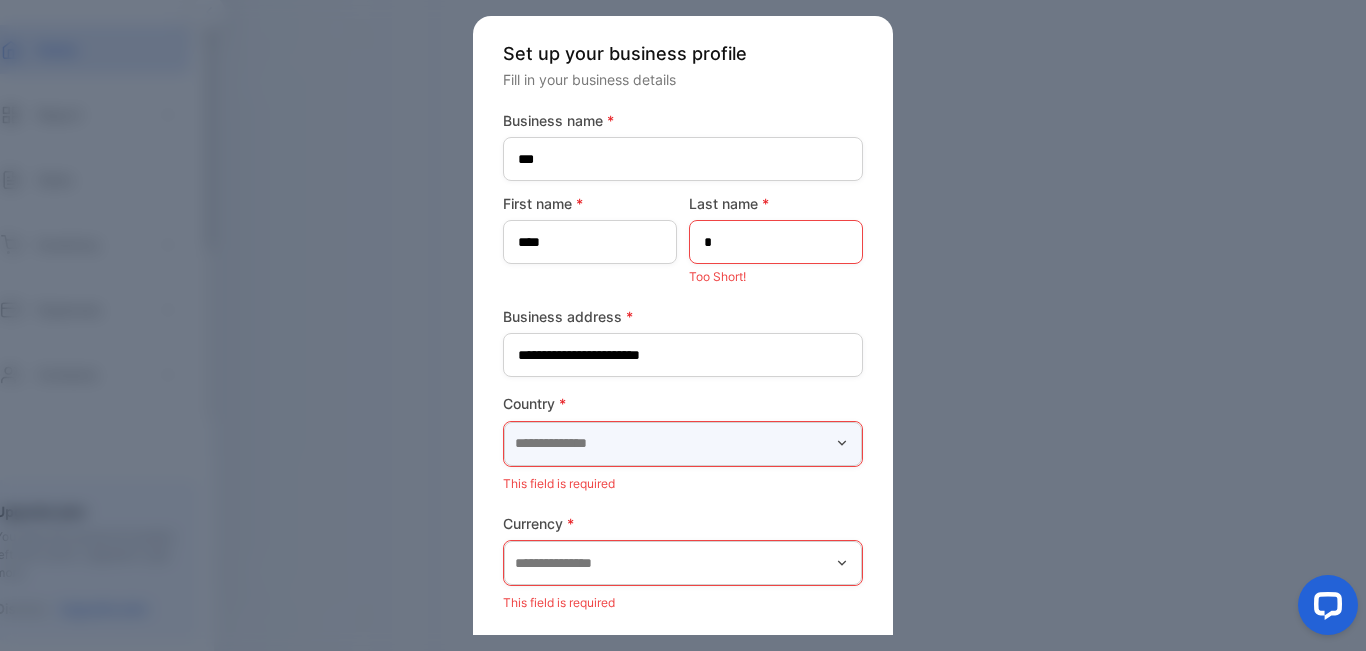 click at bounding box center [683, 444] 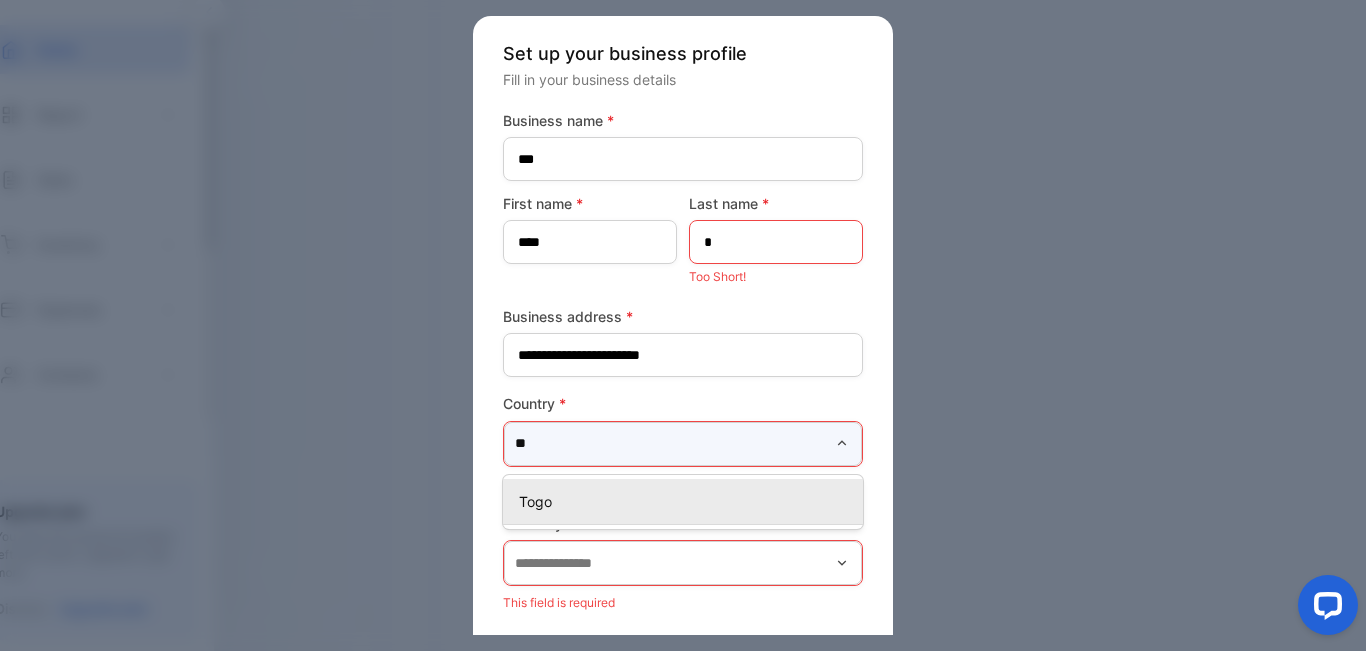 type on "*" 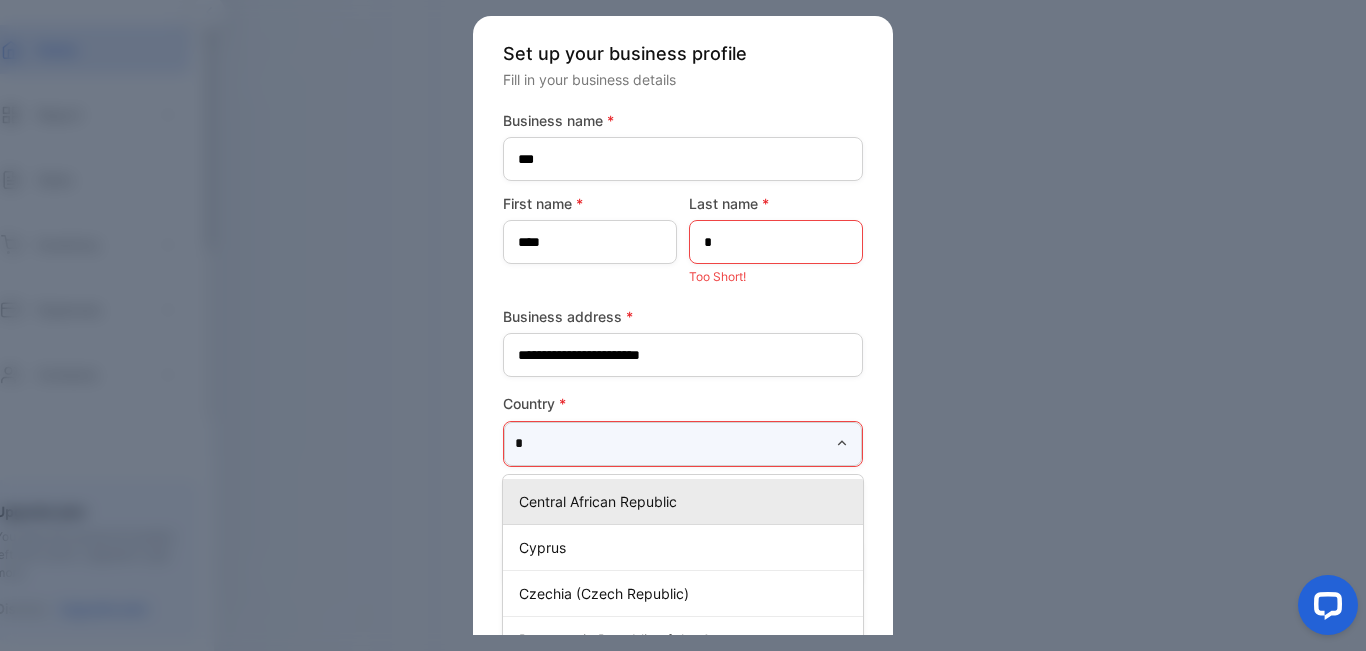 type on "**********" 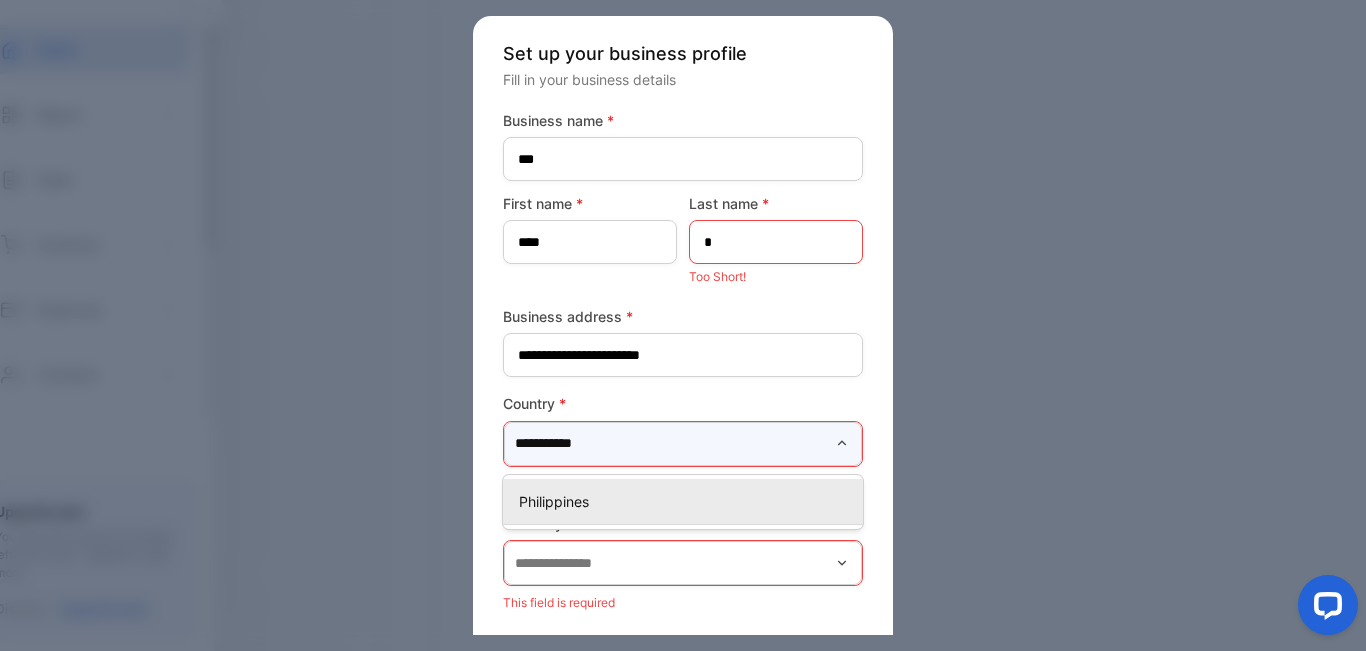 scroll, scrollTop: 100, scrollLeft: 0, axis: vertical 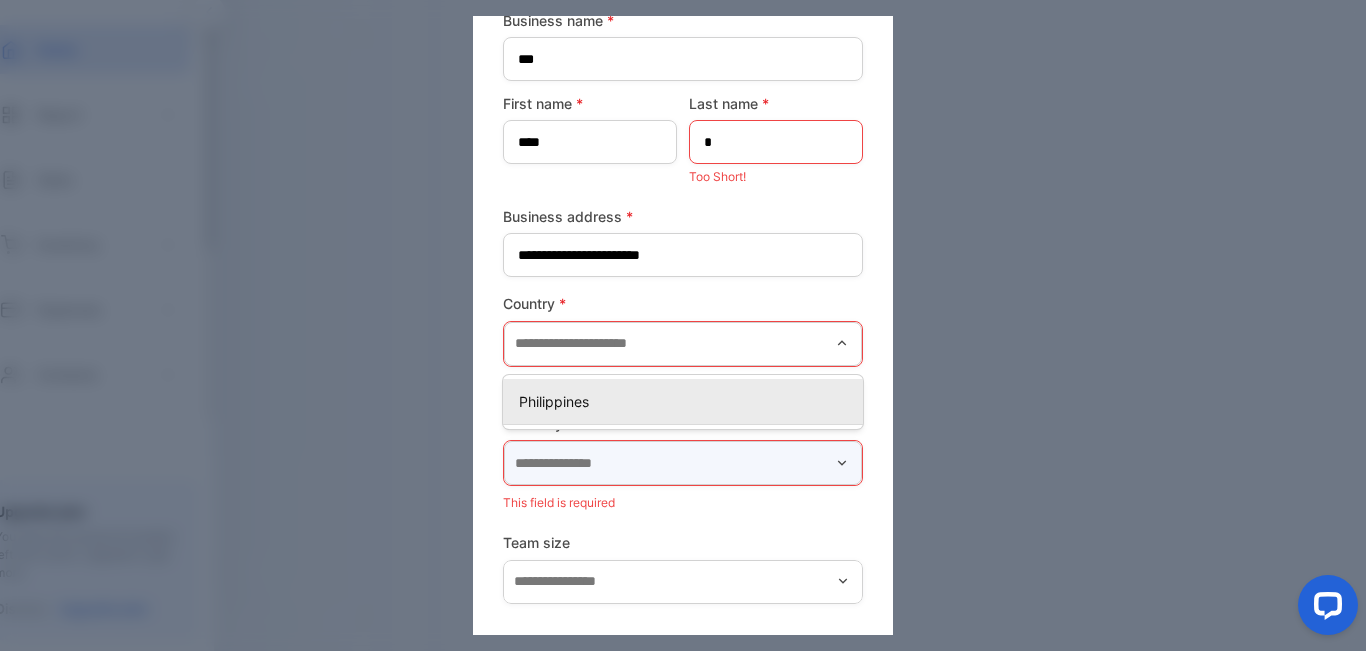 click at bounding box center [683, 463] 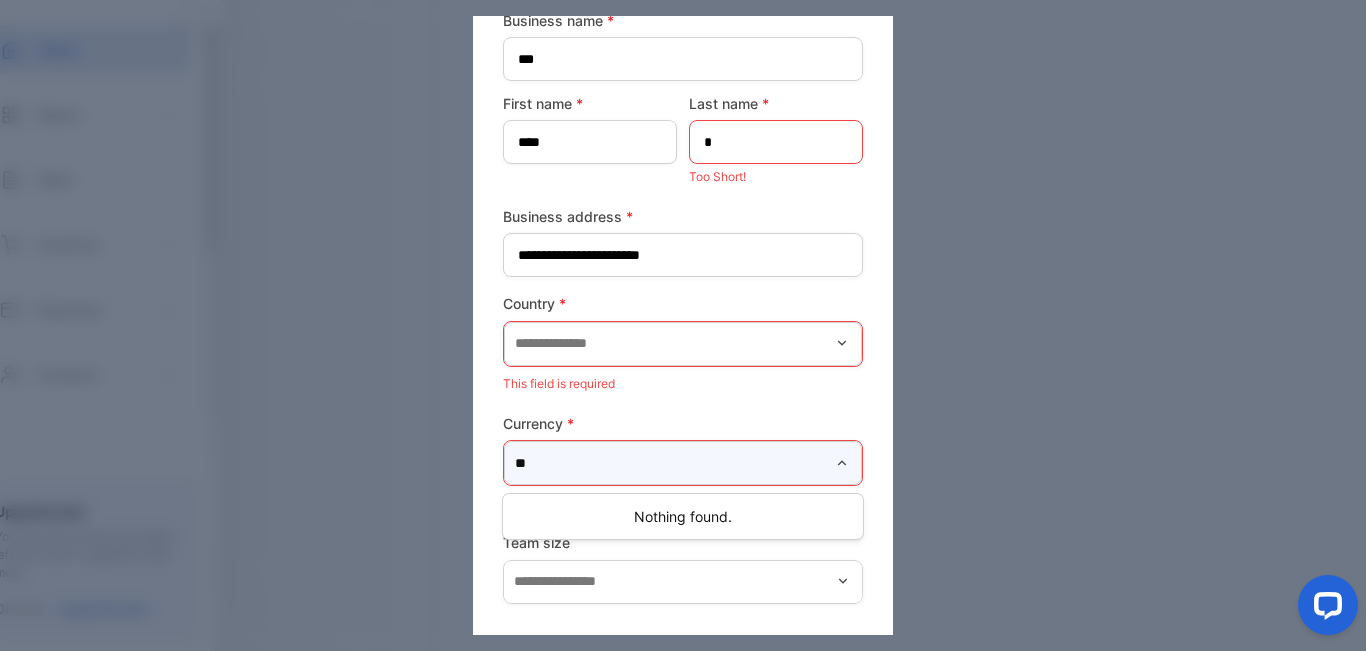 scroll, scrollTop: 100, scrollLeft: 0, axis: vertical 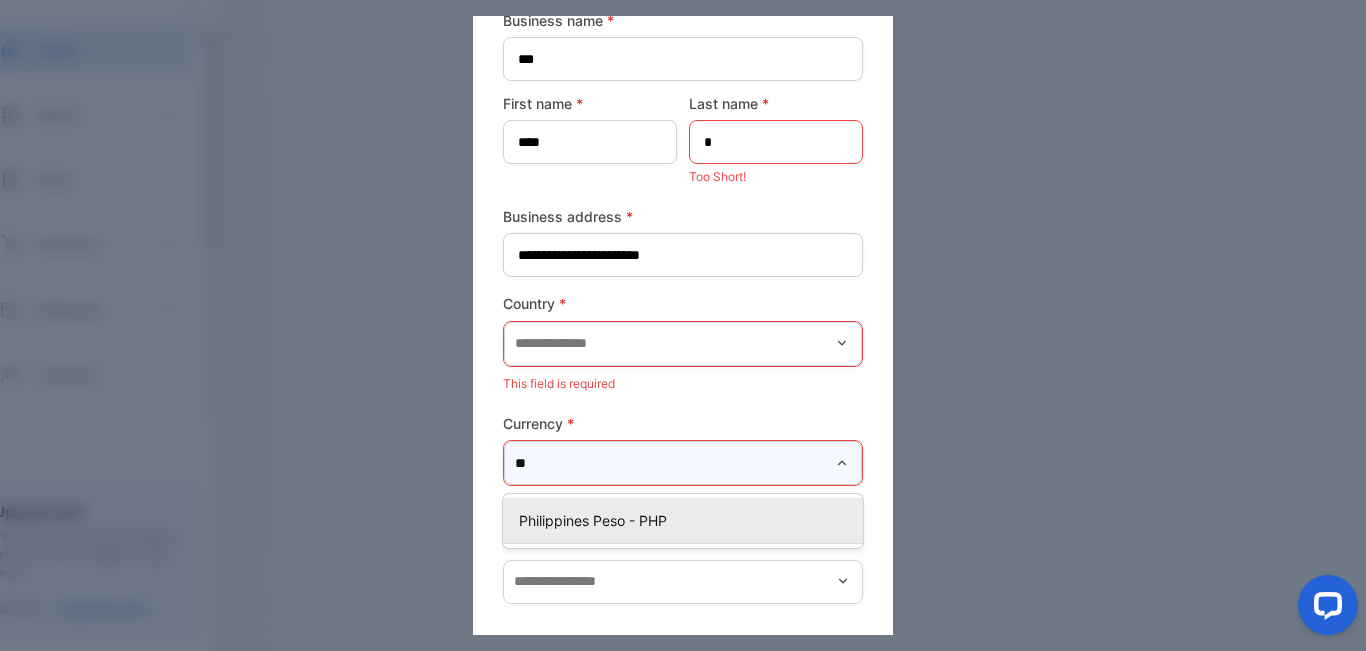 type on "**" 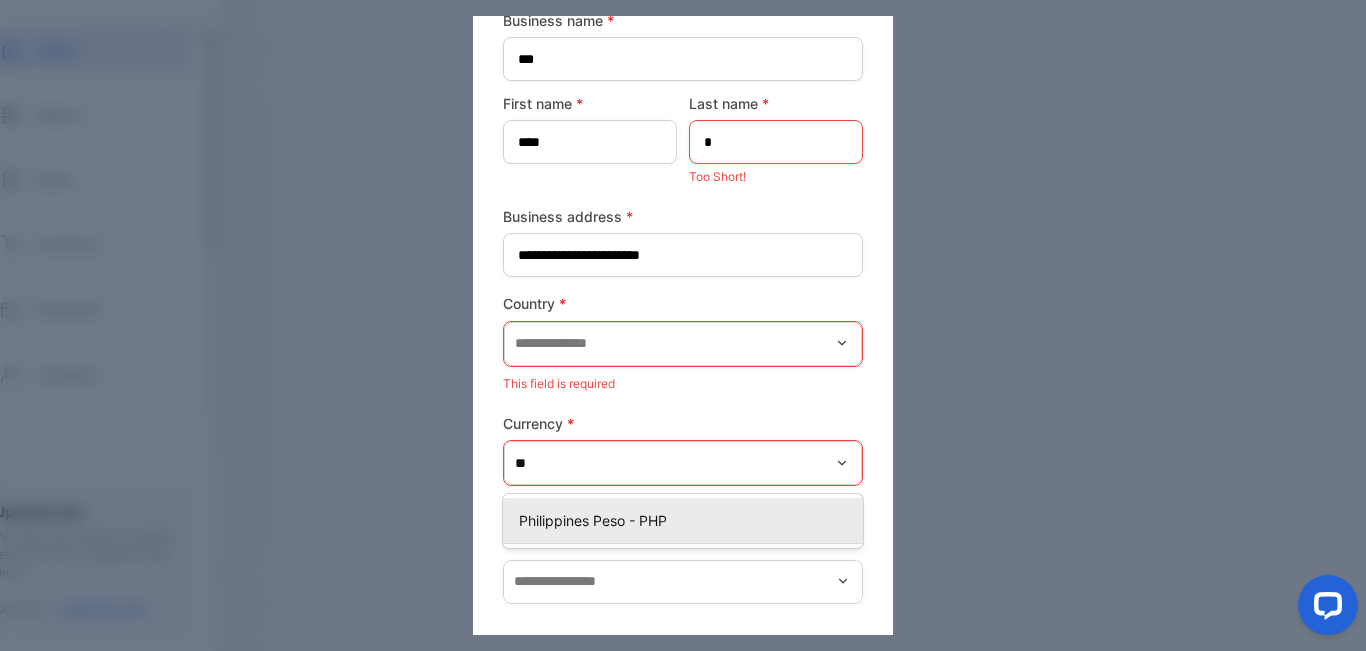 click on "Philippines Peso - PHP" at bounding box center (687, 520) 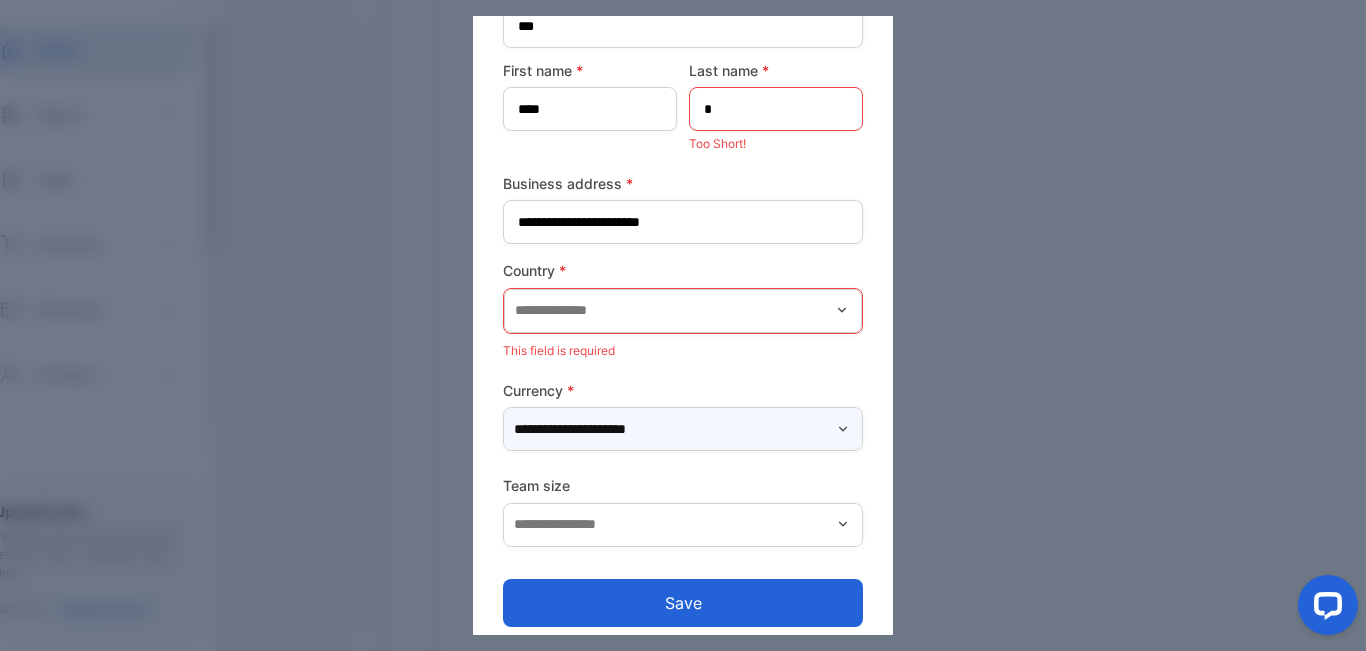 scroll, scrollTop: 149, scrollLeft: 0, axis: vertical 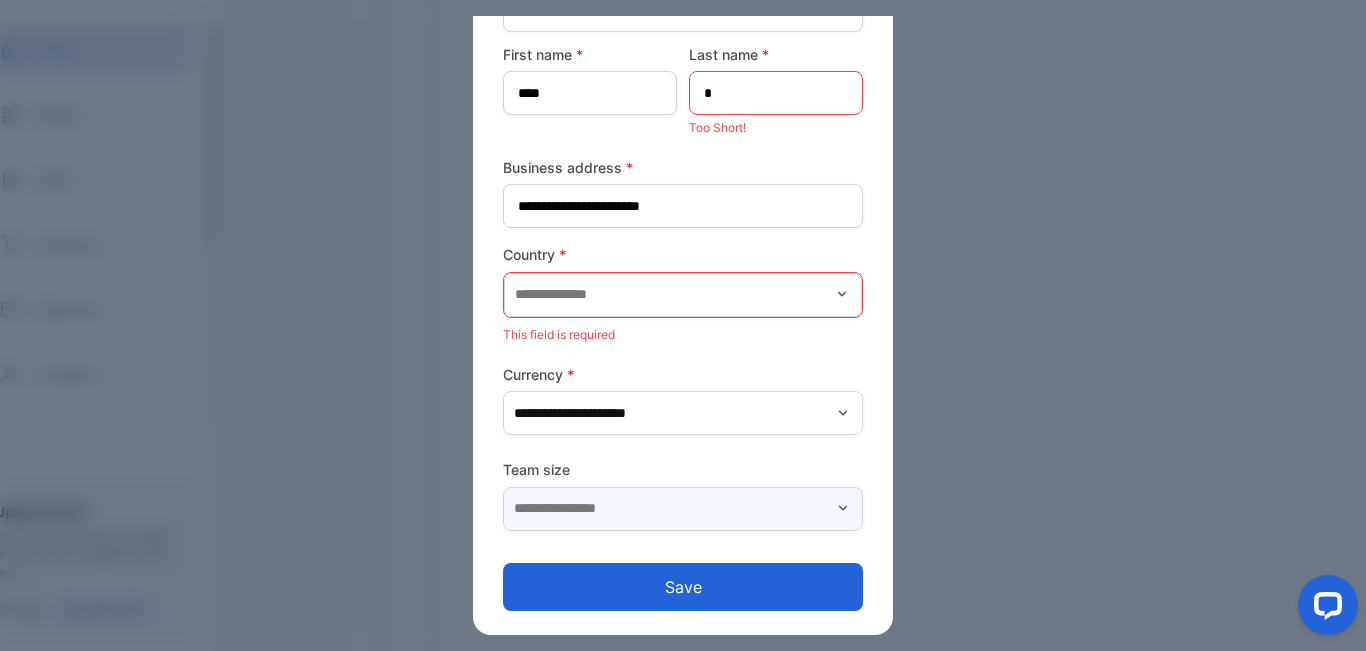click at bounding box center [683, 509] 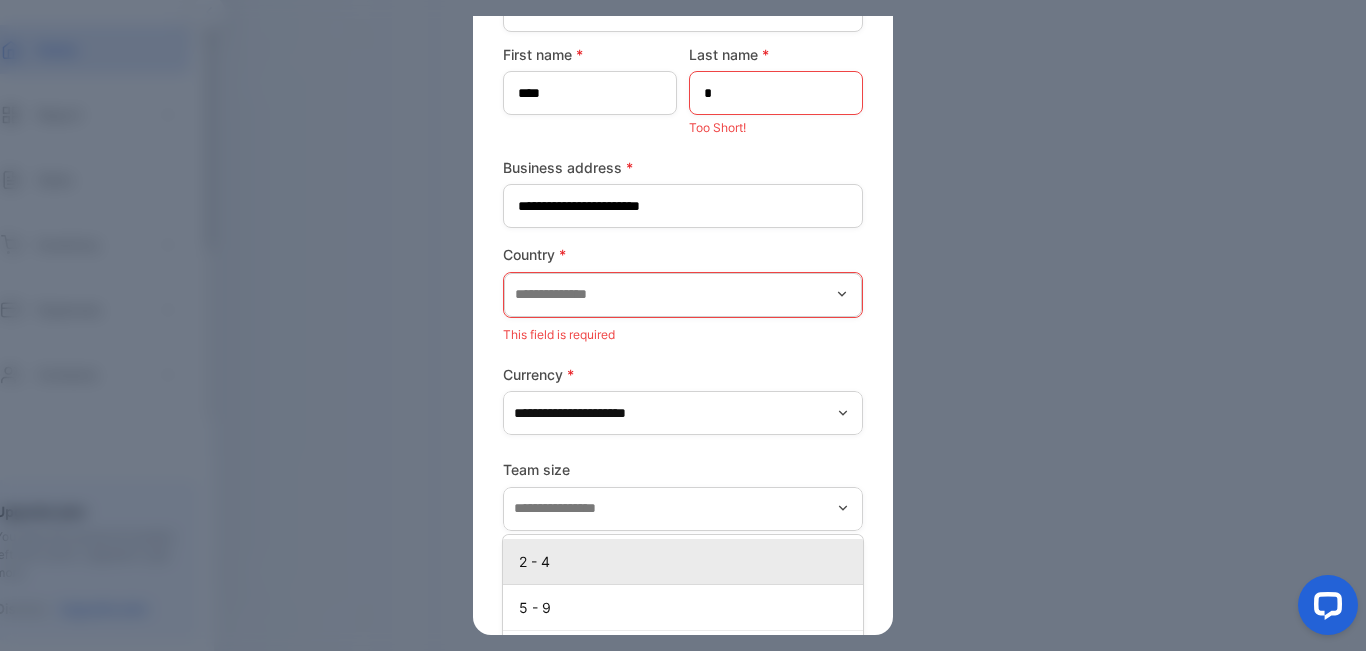click on "2 - 4" at bounding box center (687, 561) 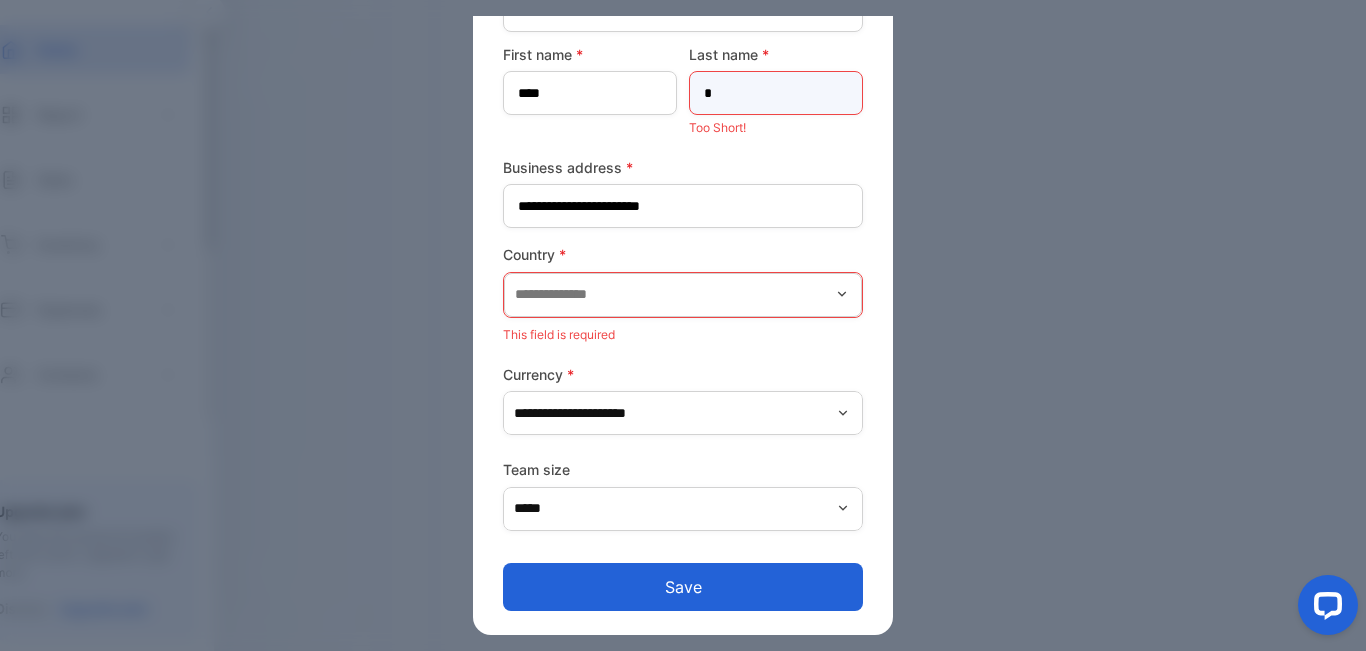 click on "*" at bounding box center (776, 93) 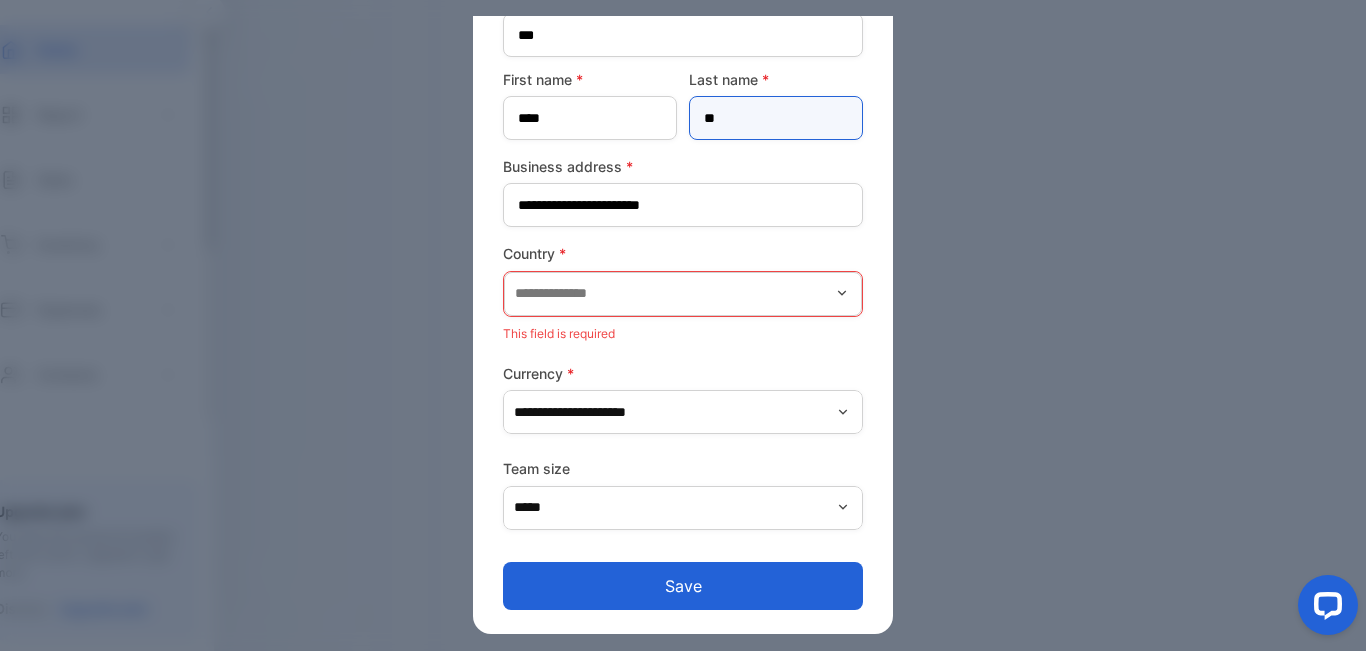 scroll, scrollTop: 124, scrollLeft: 0, axis: vertical 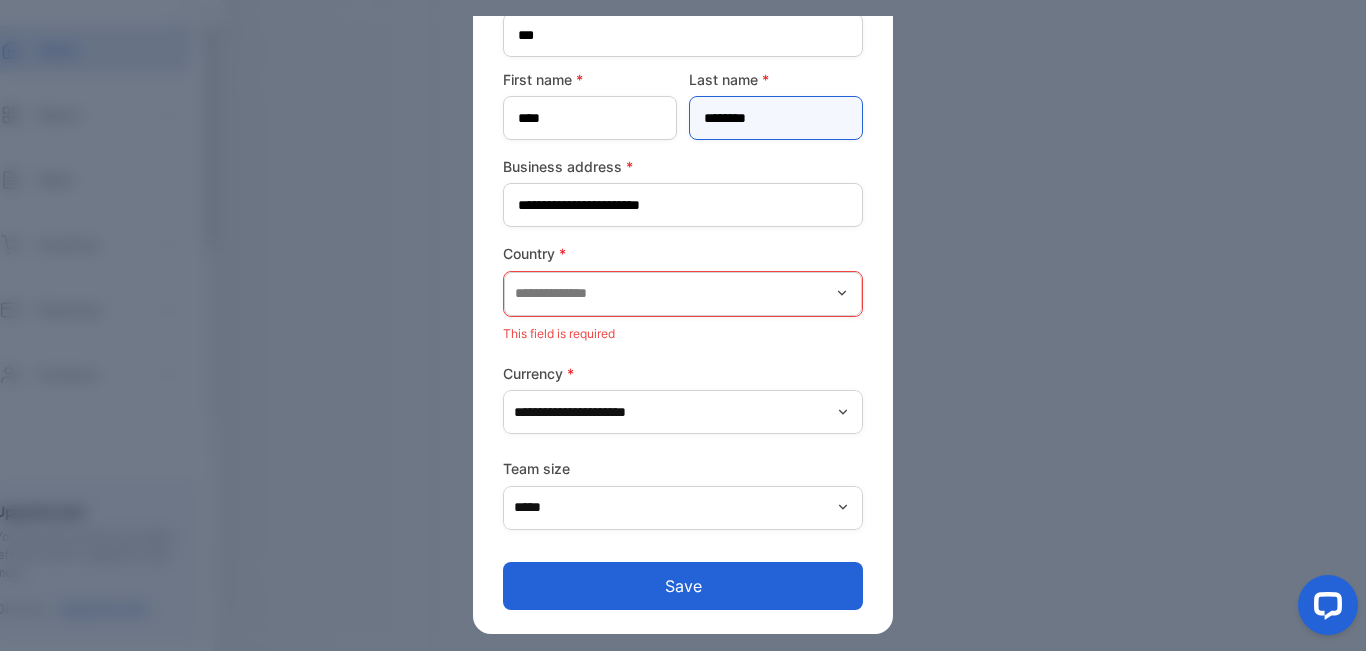 type on "********" 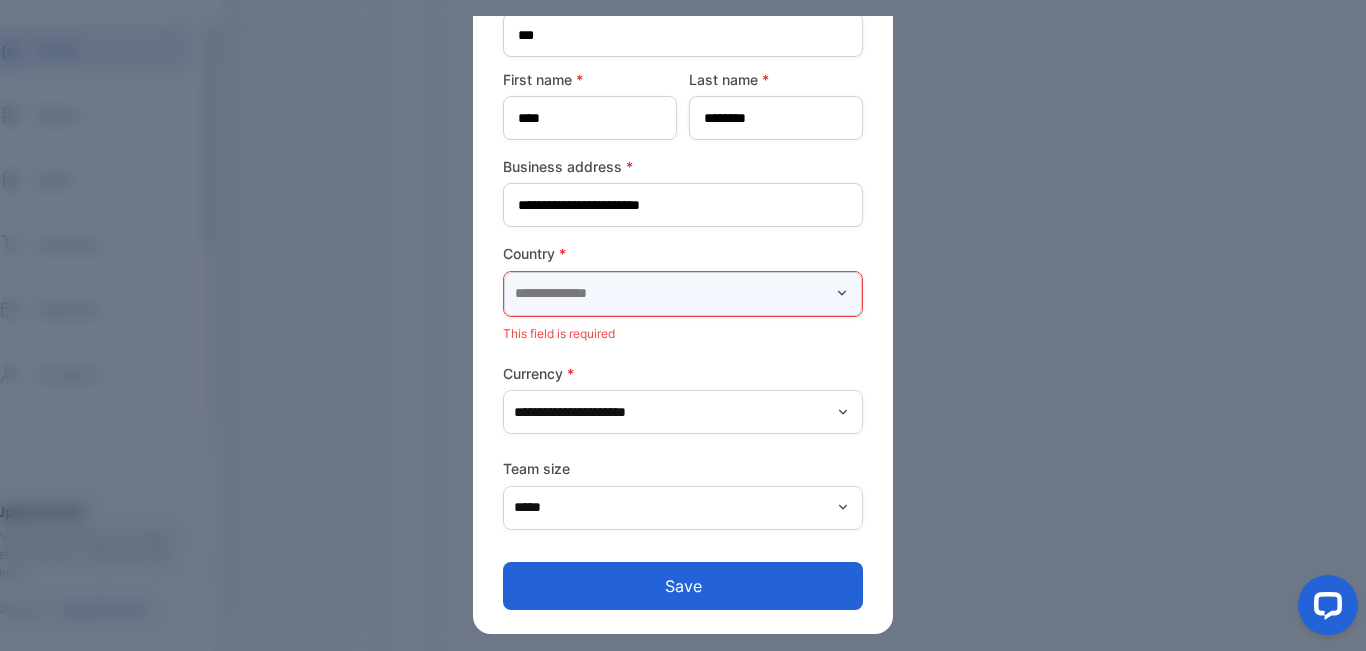 click at bounding box center [683, 294] 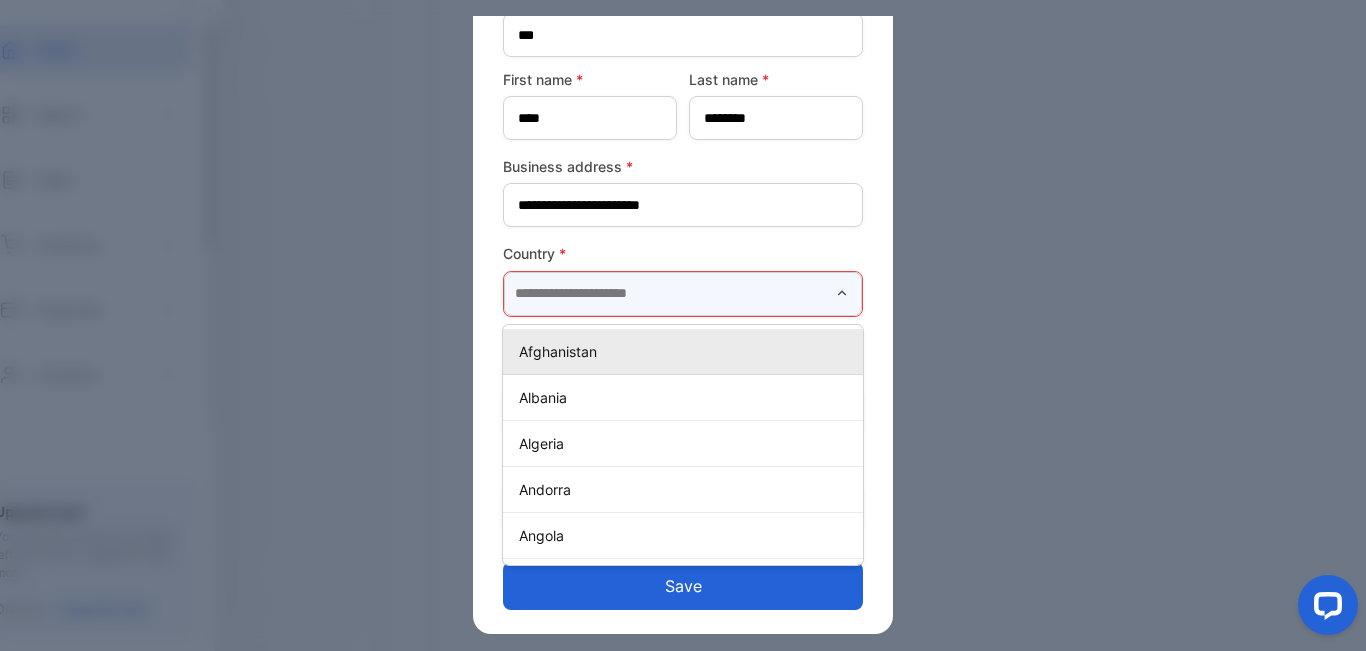 type on "**********" 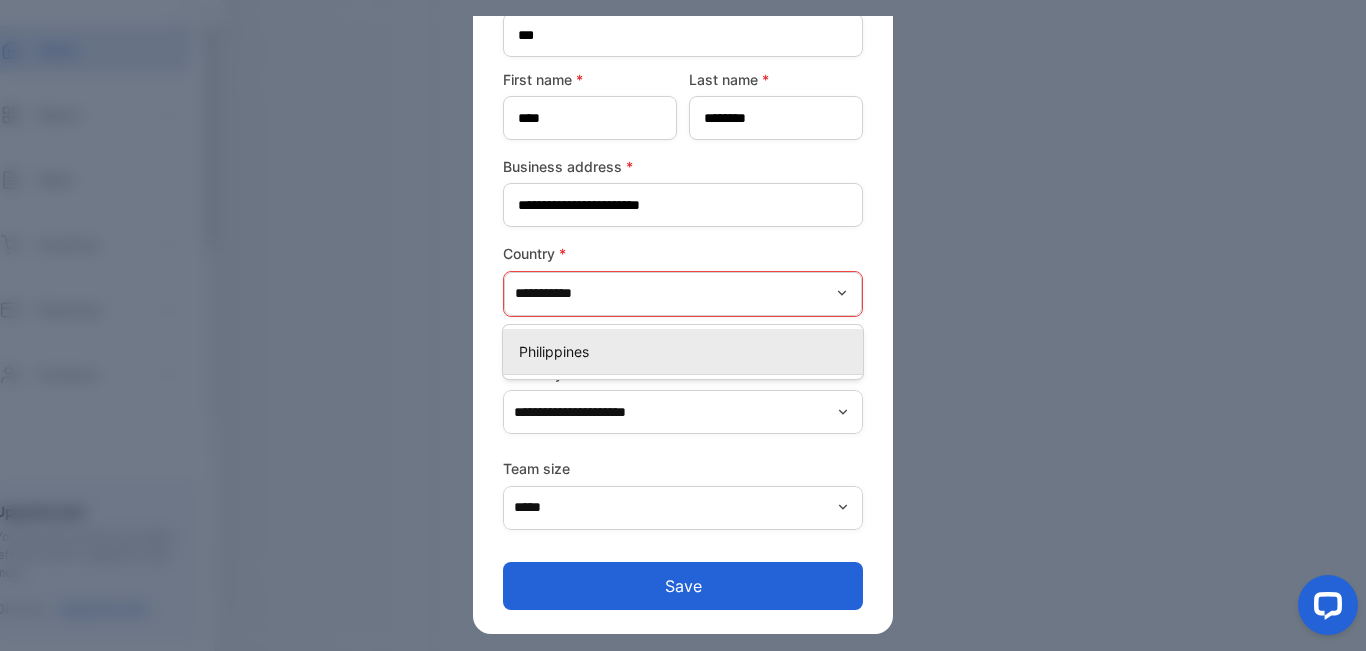 click on "Philippines" at bounding box center (687, 351) 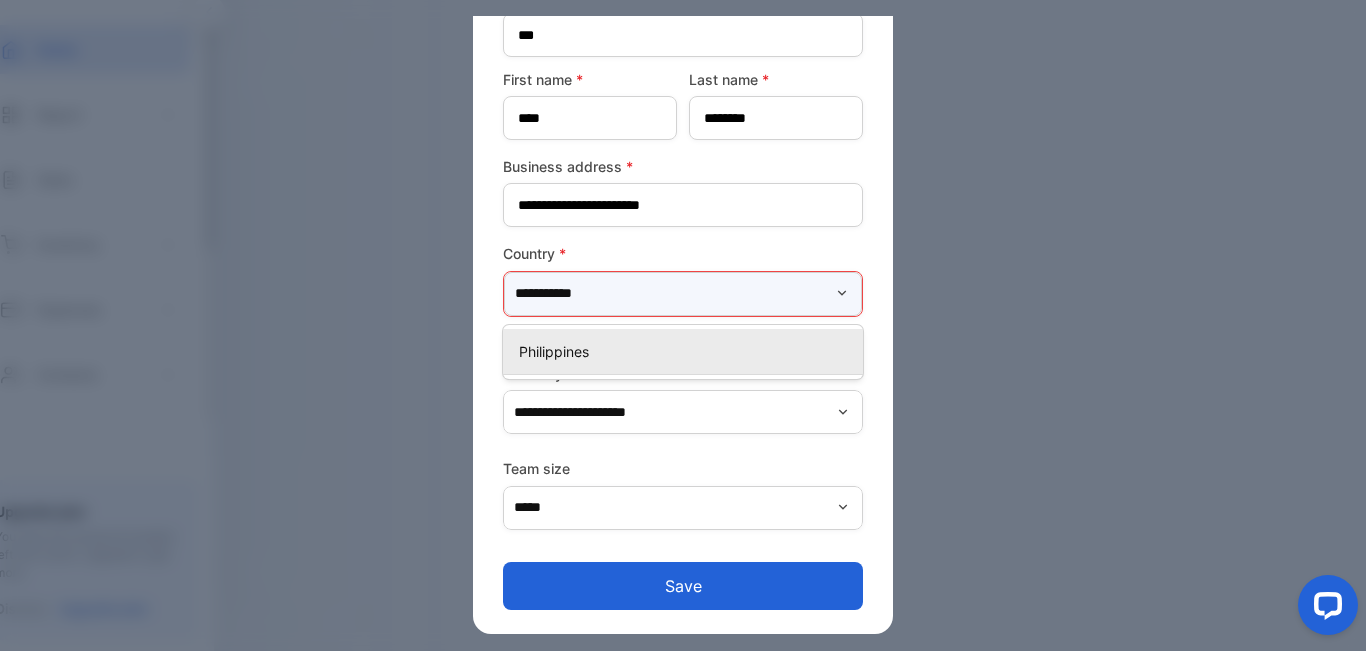 scroll, scrollTop: 100, scrollLeft: 0, axis: vertical 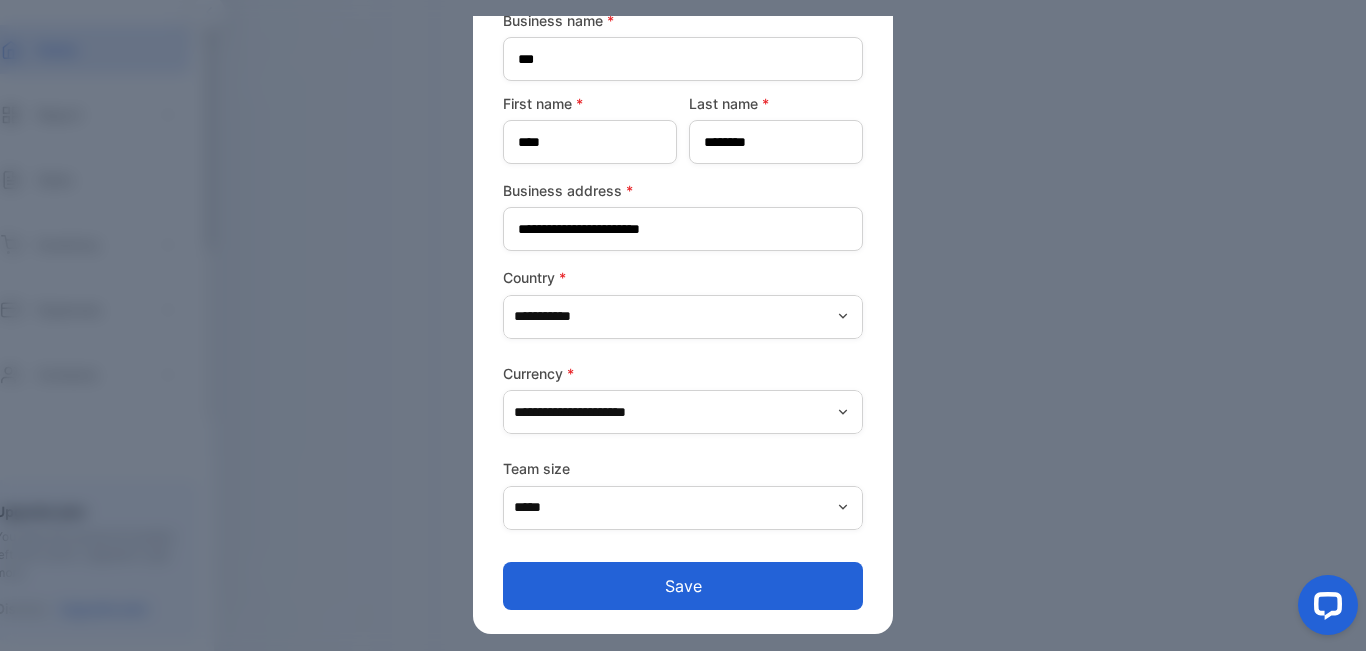 click on "Save" at bounding box center (683, 586) 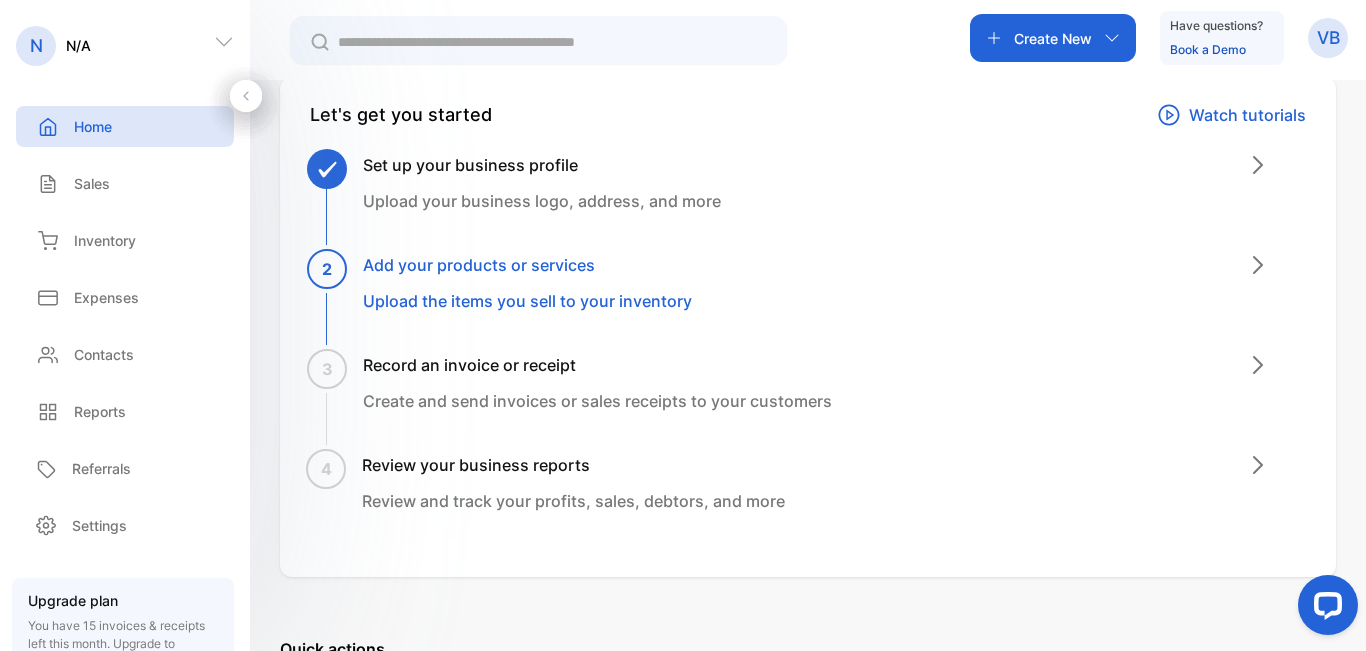 scroll, scrollTop: 0, scrollLeft: 0, axis: both 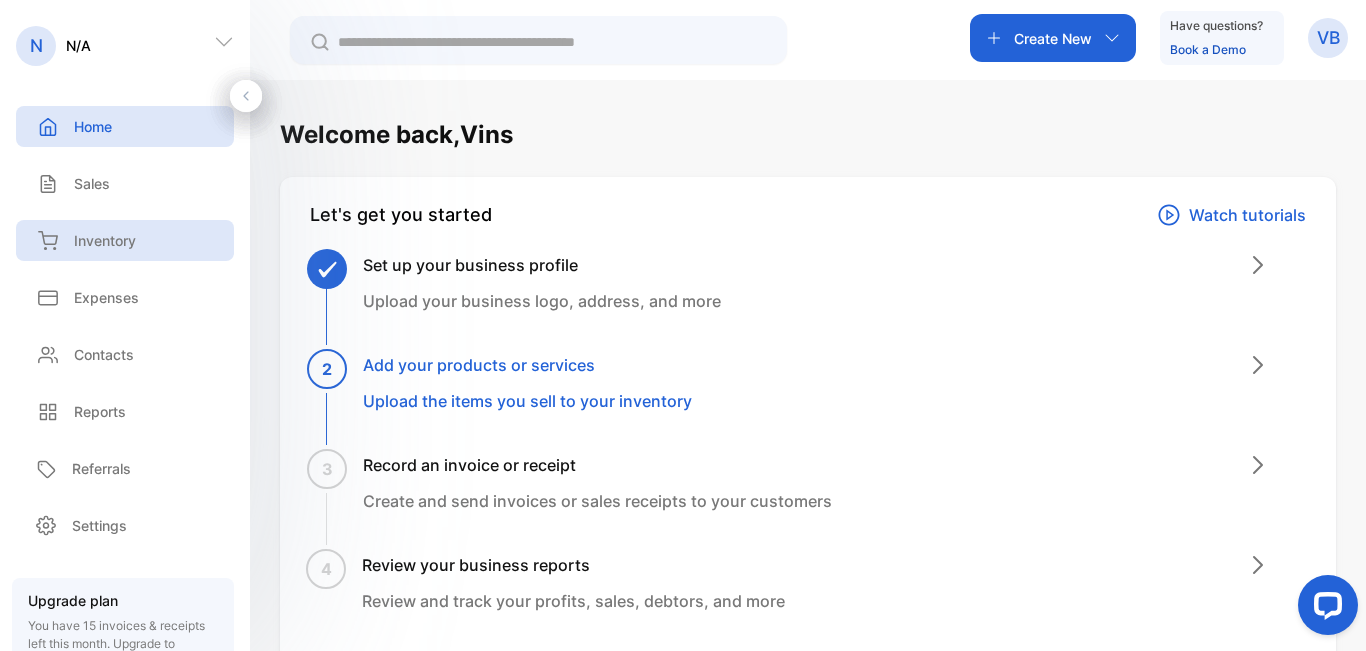 click on "Inventory" at bounding box center [92, 183] 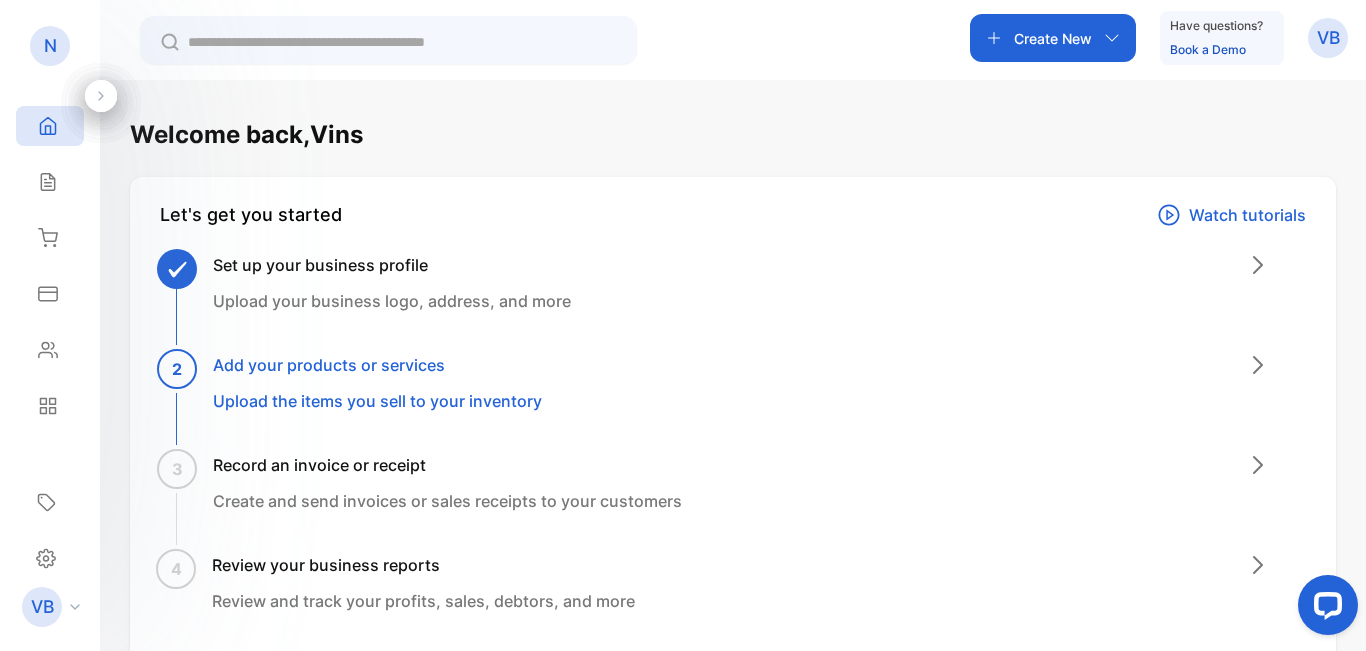 click at bounding box center (101, 96) 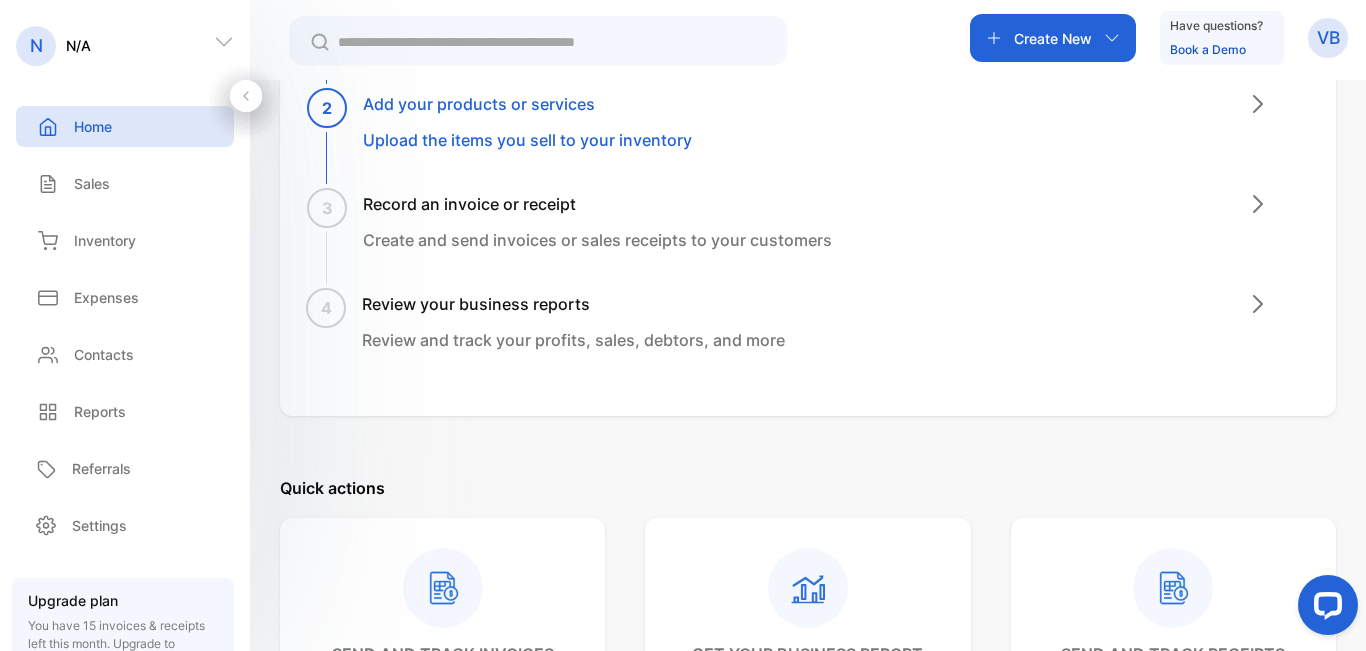 scroll, scrollTop: 300, scrollLeft: 0, axis: vertical 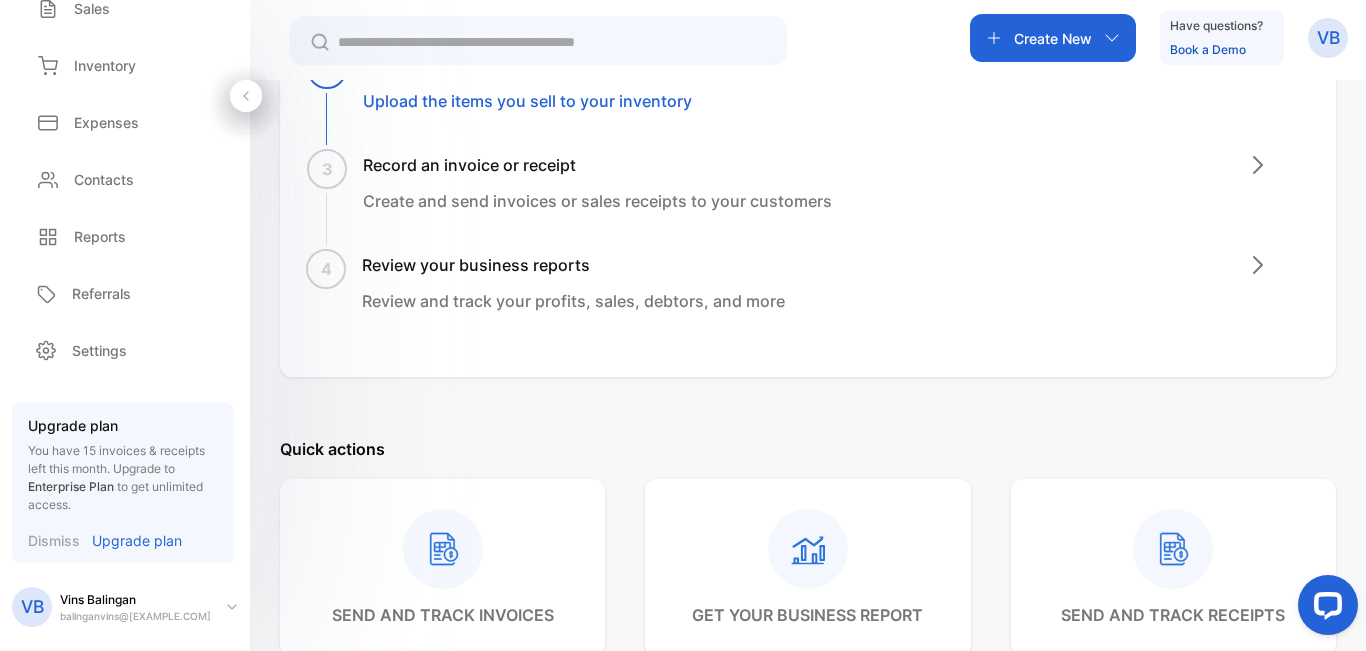 click on "4 Review your business reports Review and track your profits, sales, debtors, and more" at bounding box center (542, -17) 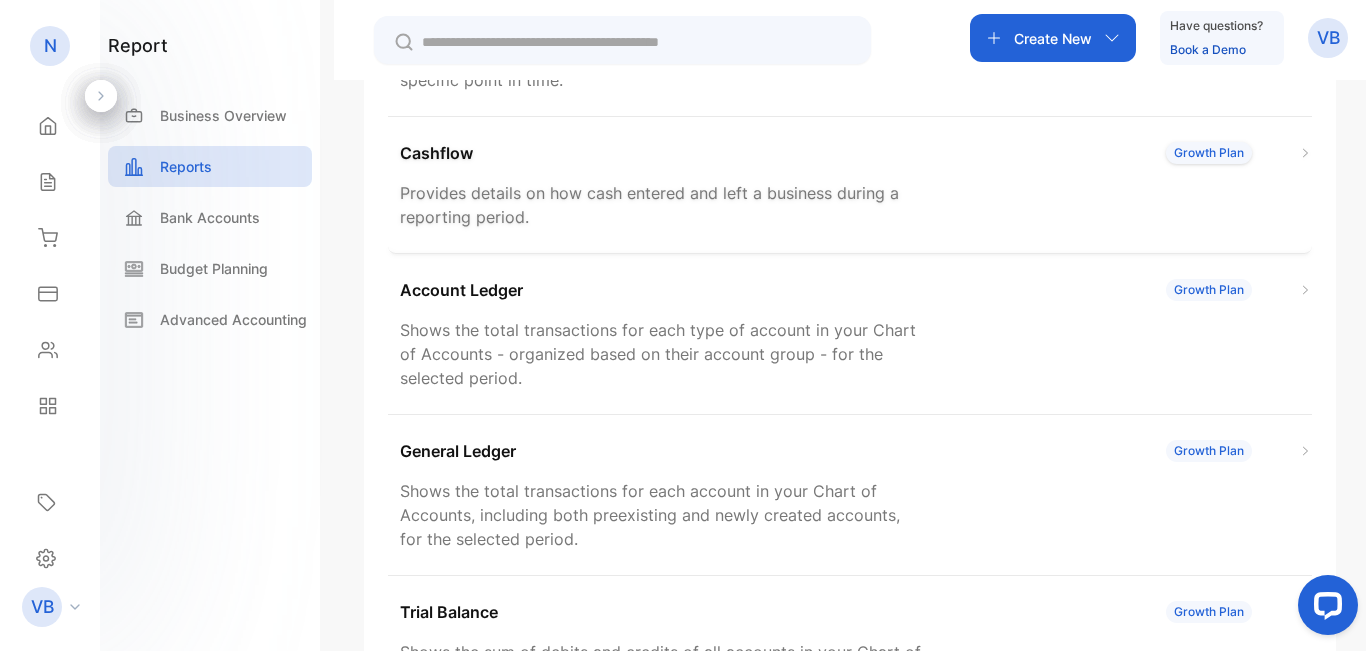 scroll, scrollTop: 500, scrollLeft: 0, axis: vertical 